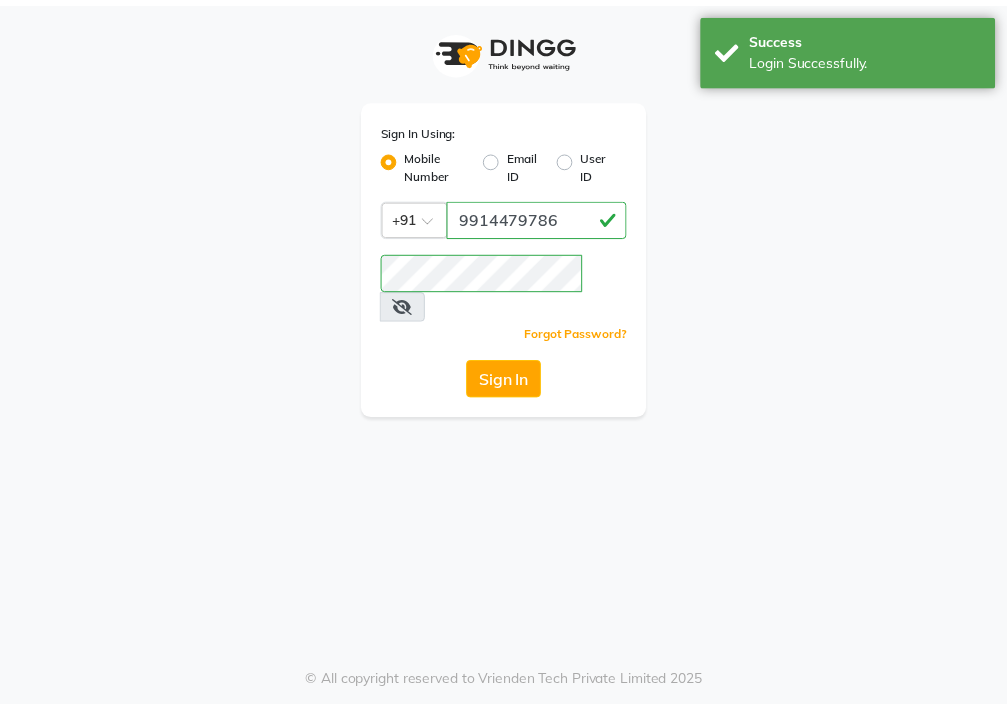 scroll, scrollTop: 0, scrollLeft: 0, axis: both 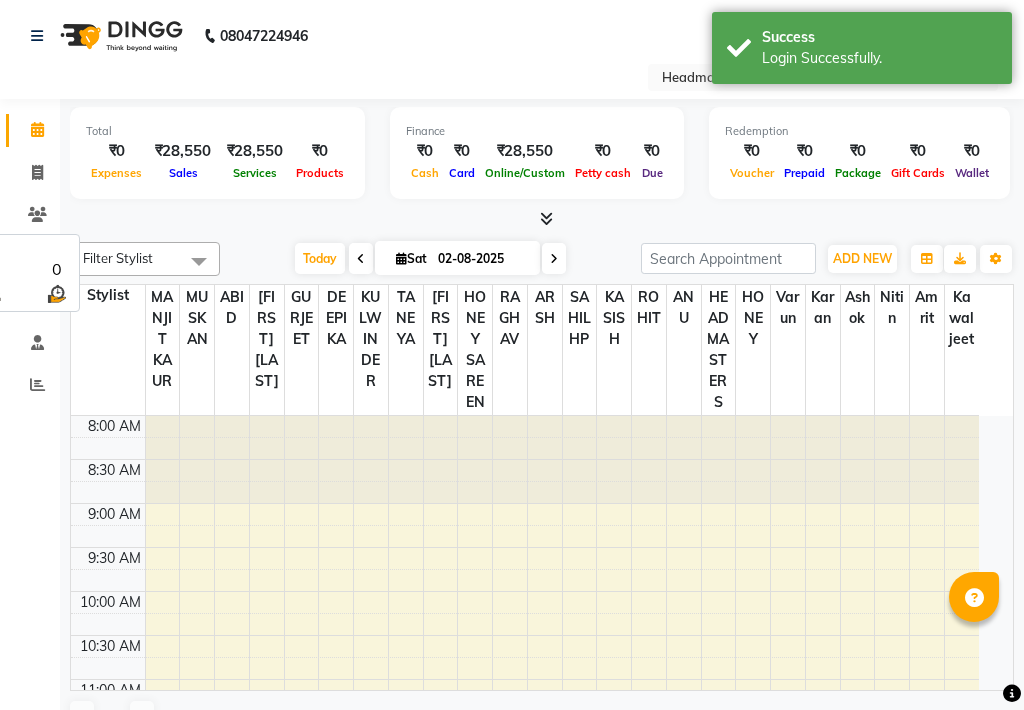 select on "en" 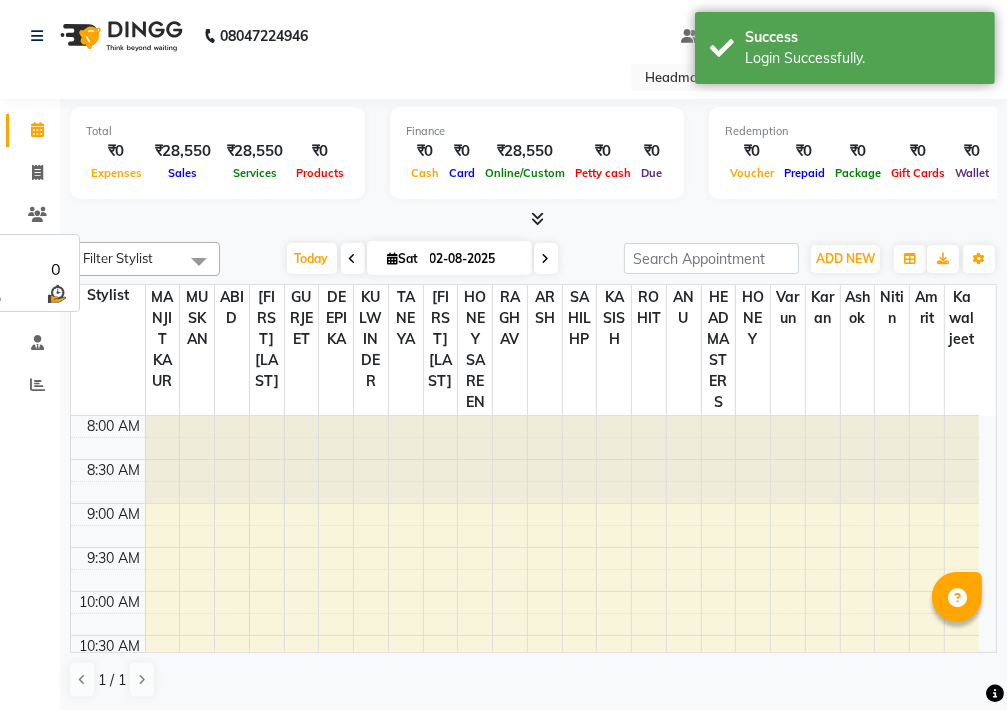 scroll, scrollTop: 0, scrollLeft: 0, axis: both 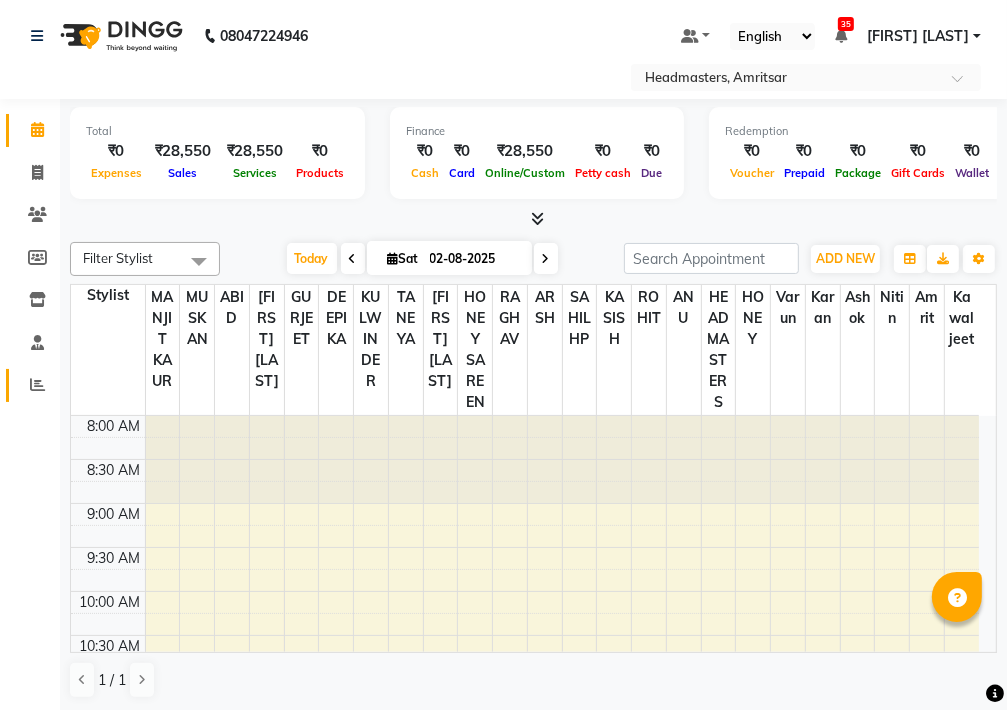 click on "Reports" 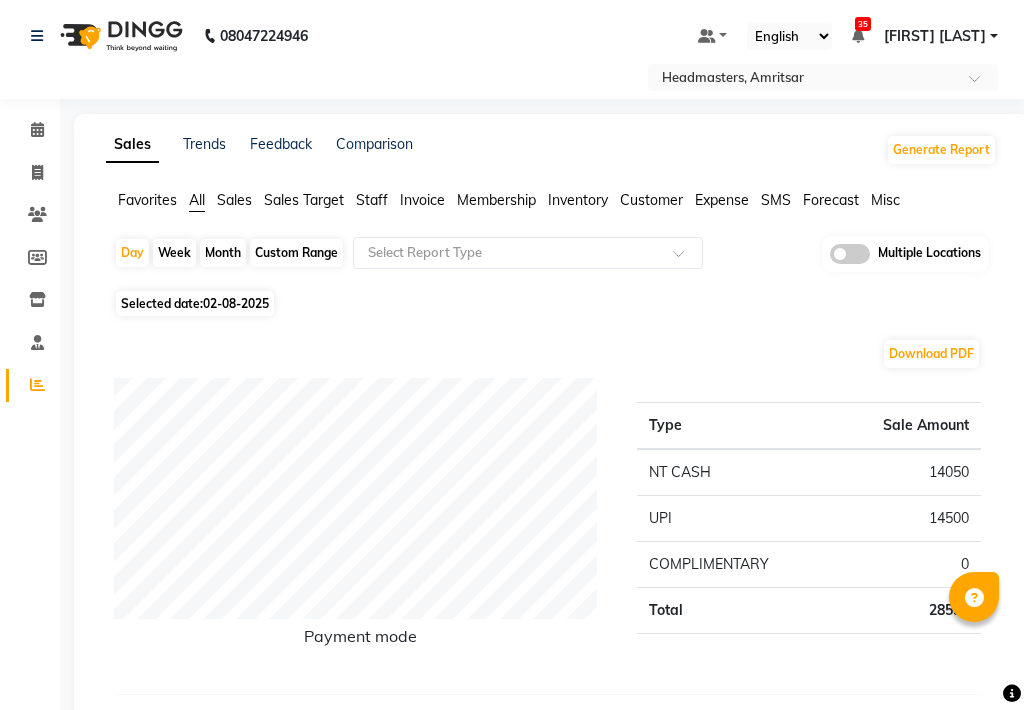 click on "Invoice" 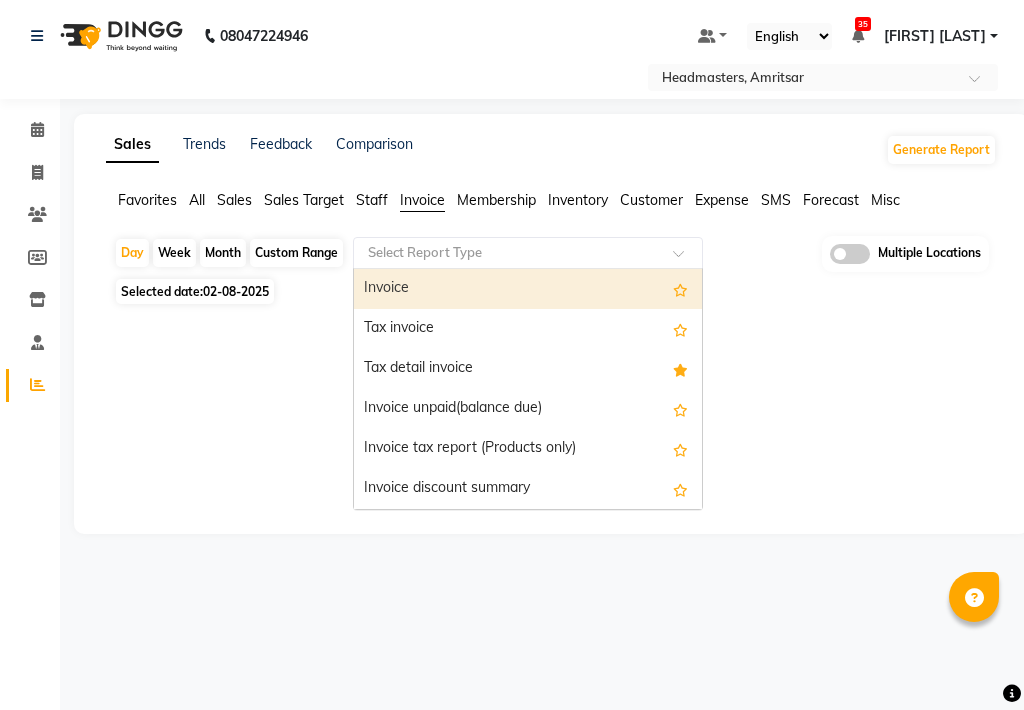 click 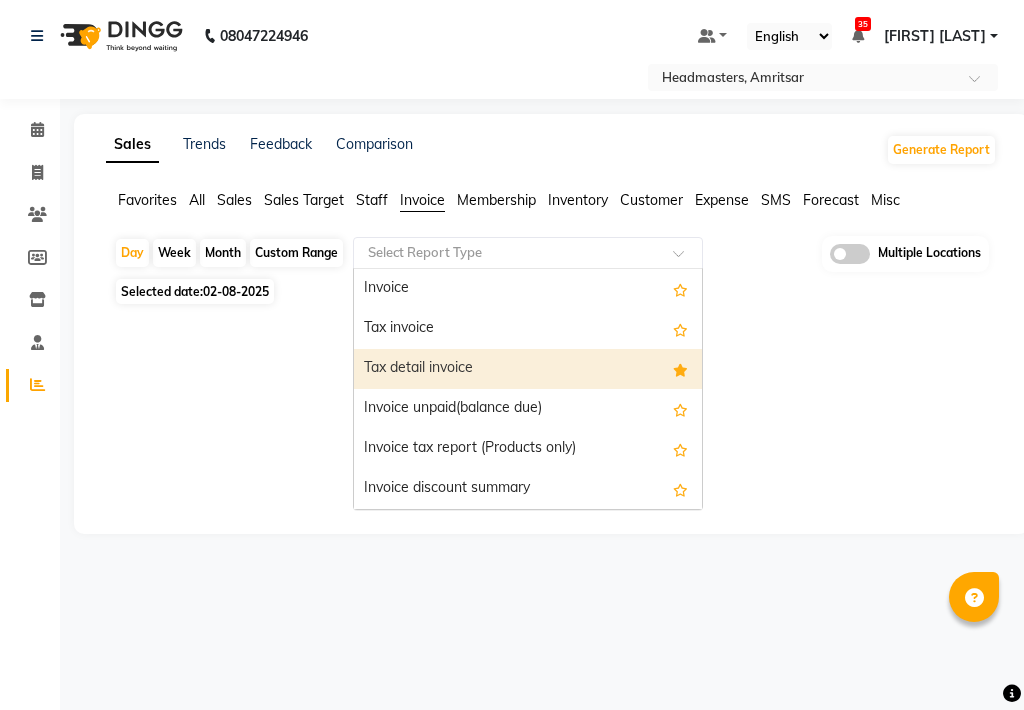 click on "Tax detail invoice" at bounding box center (528, 369) 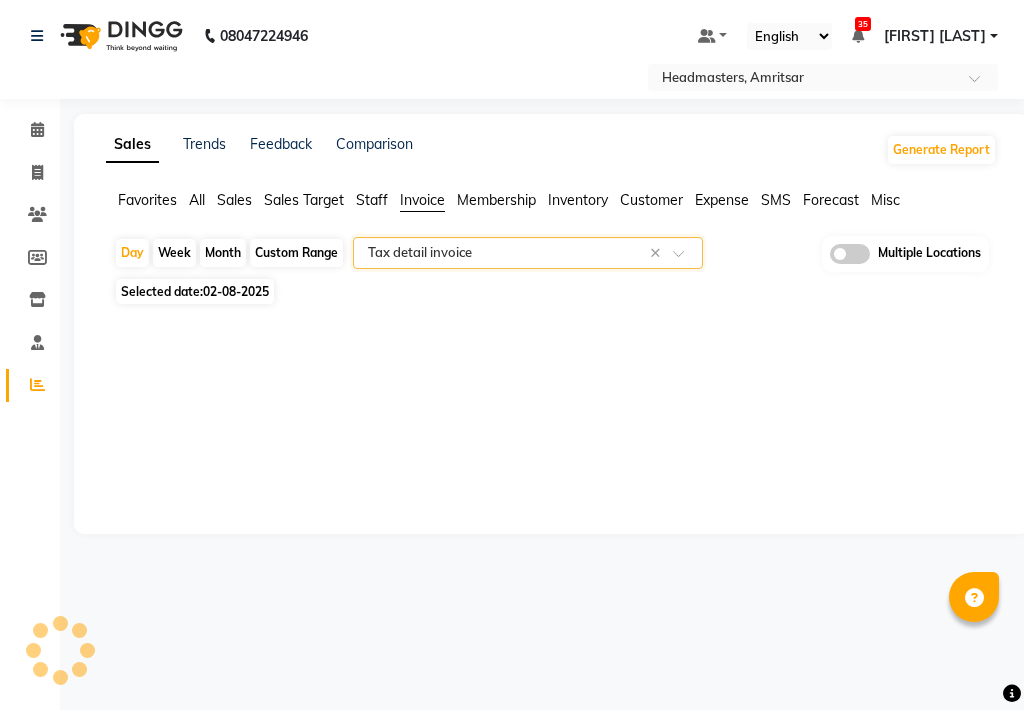 select on "full_report" 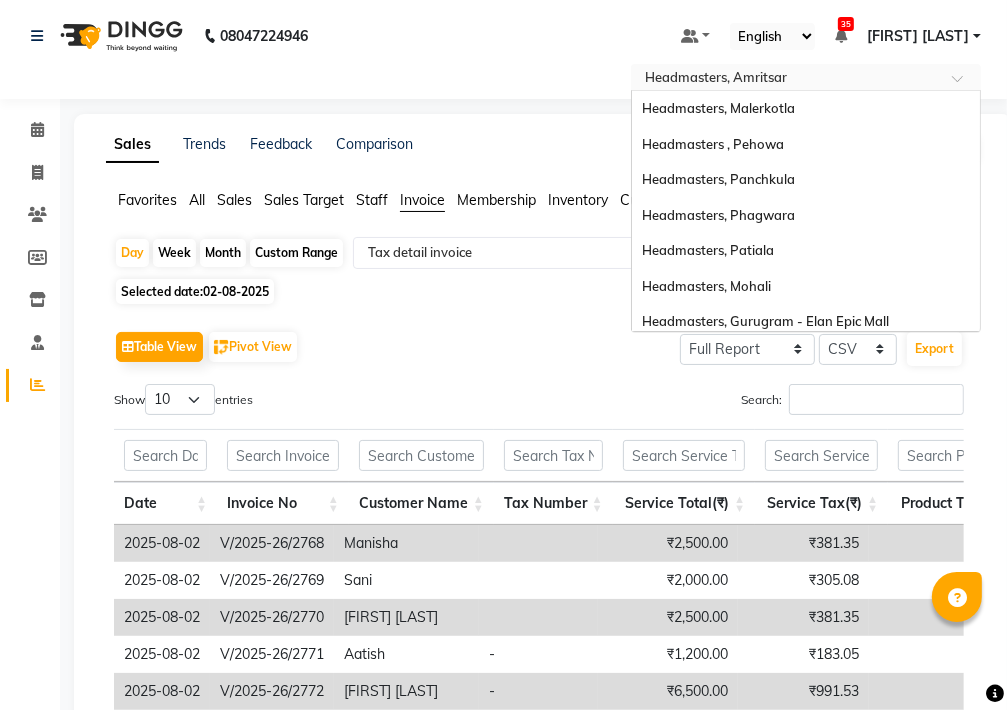 click at bounding box center (786, 79) 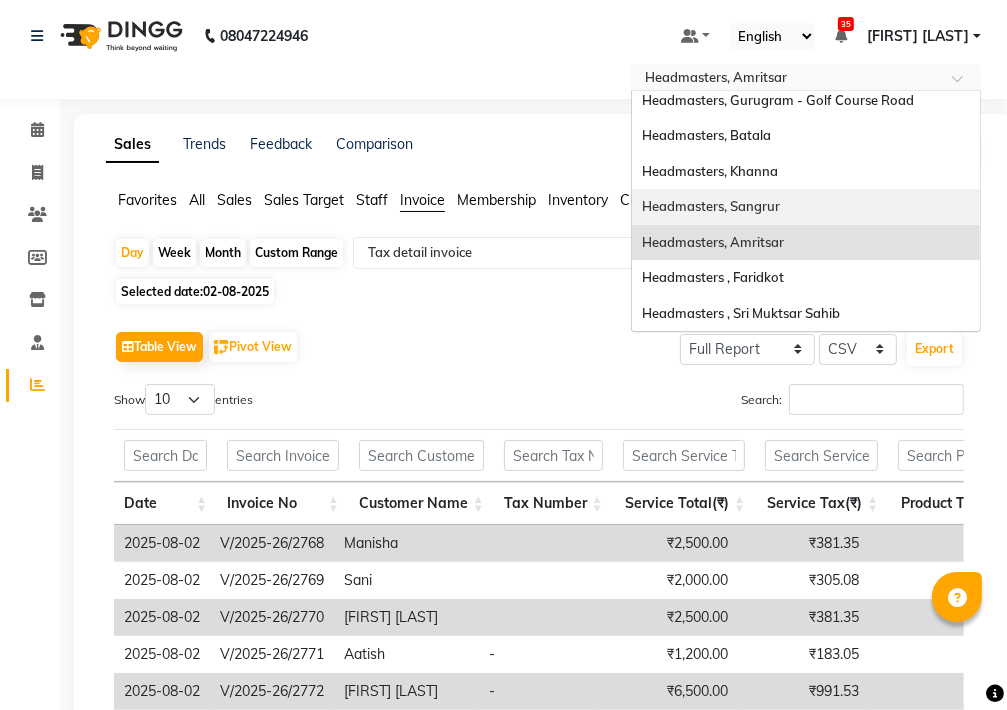 click on "Headmasters, Sangrur" at bounding box center [806, 207] 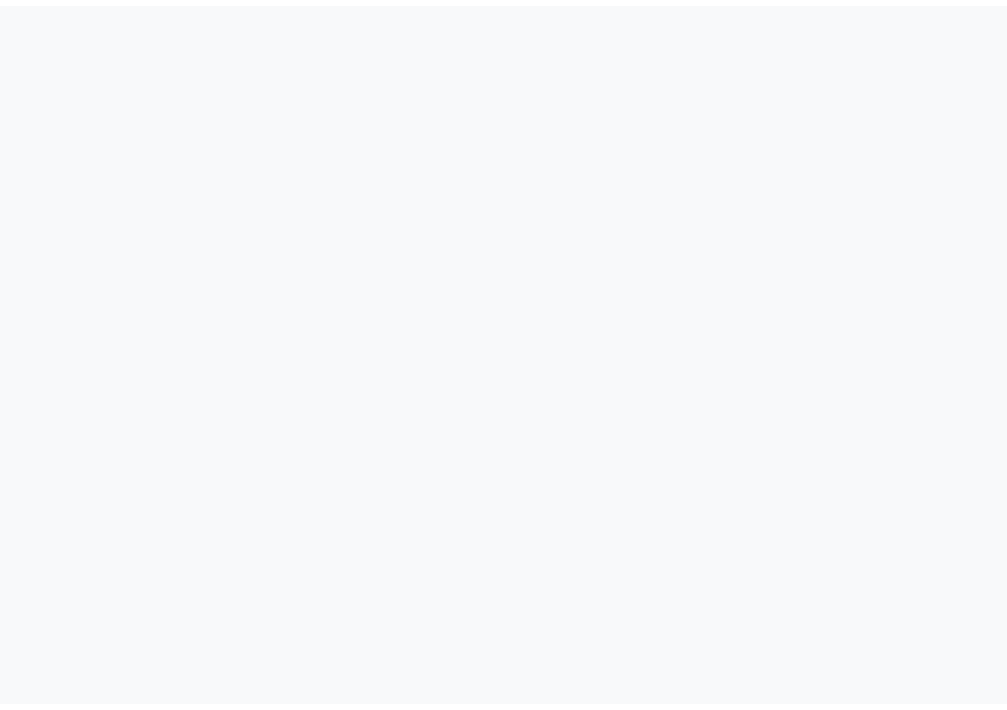 scroll, scrollTop: 0, scrollLeft: 0, axis: both 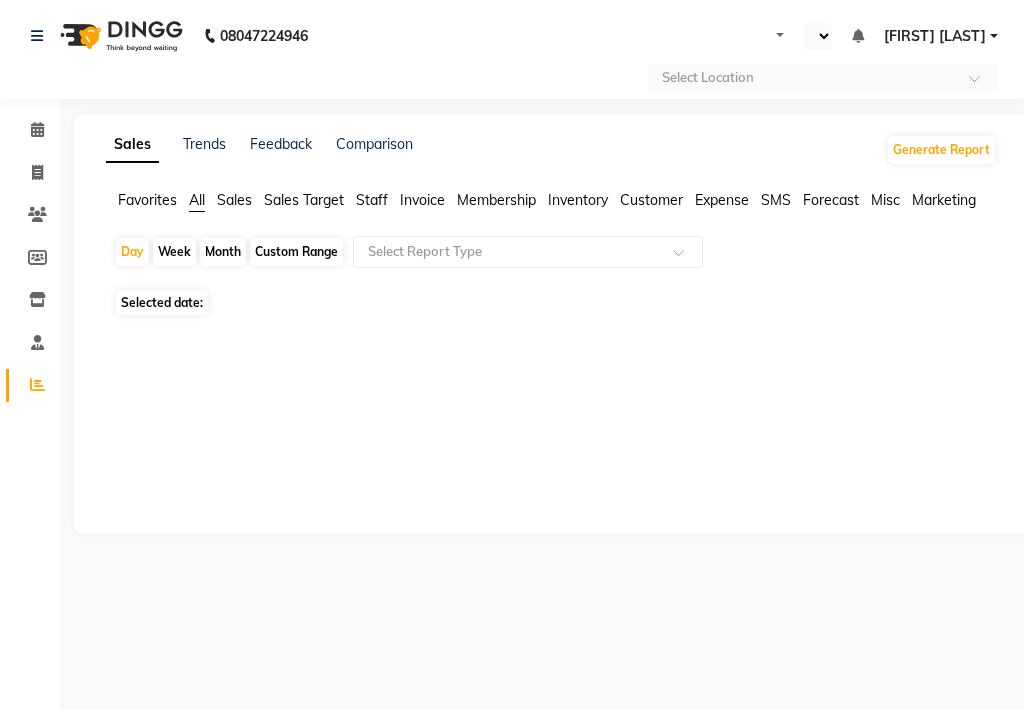 select on "en" 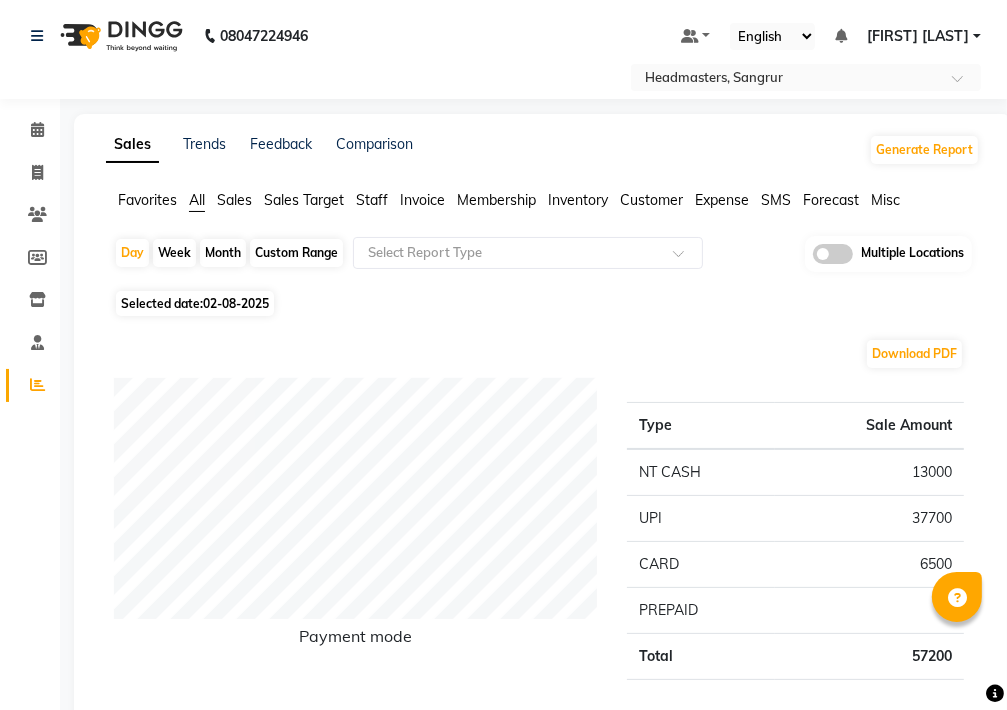 click on "Custom Range" 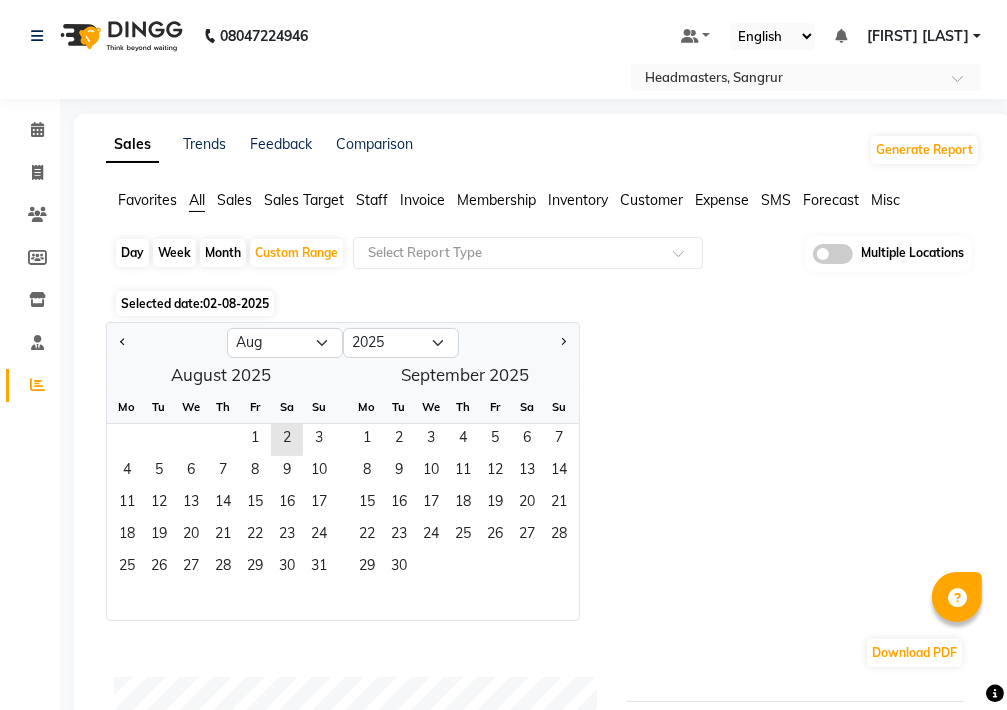 click on "Invoice" 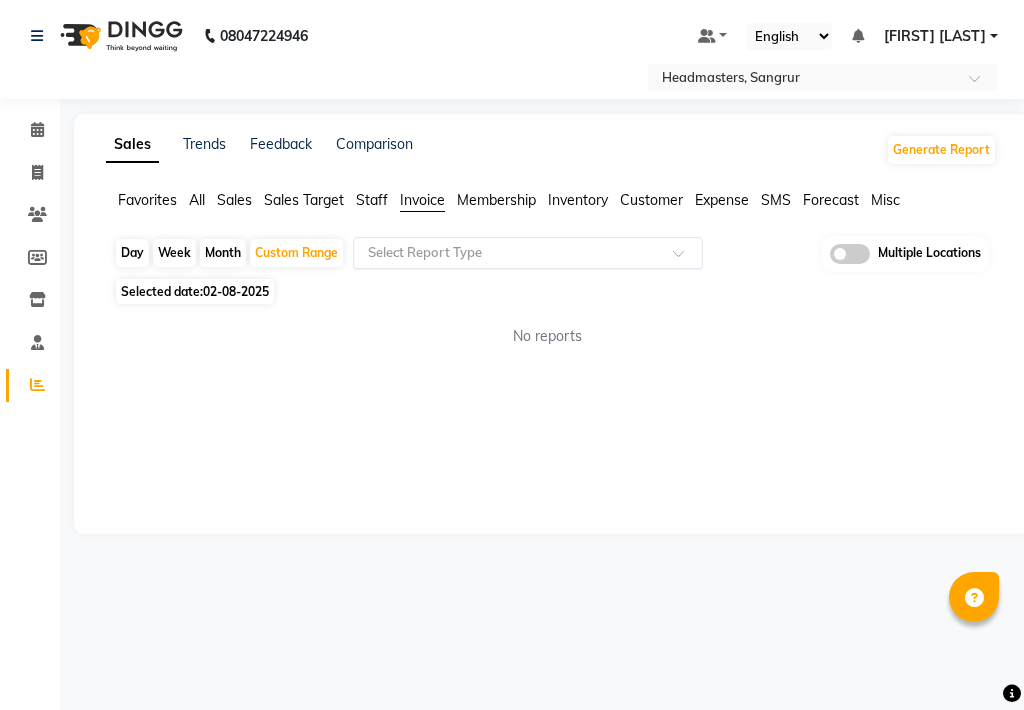 click 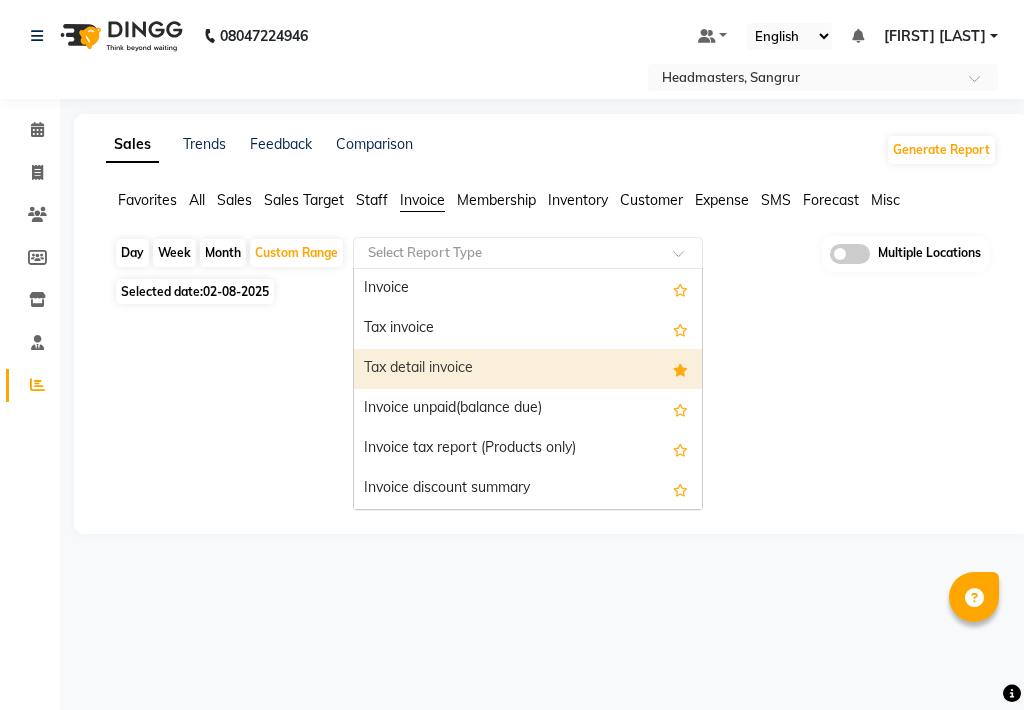 click on "Tax detail invoice" at bounding box center (528, 369) 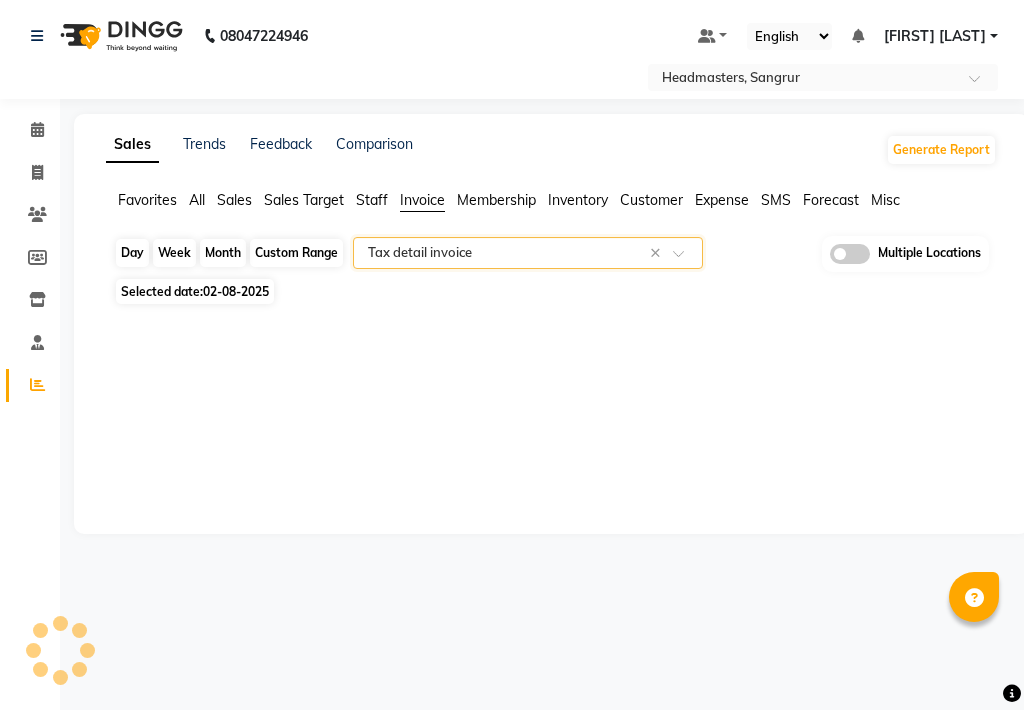 select on "full_report" 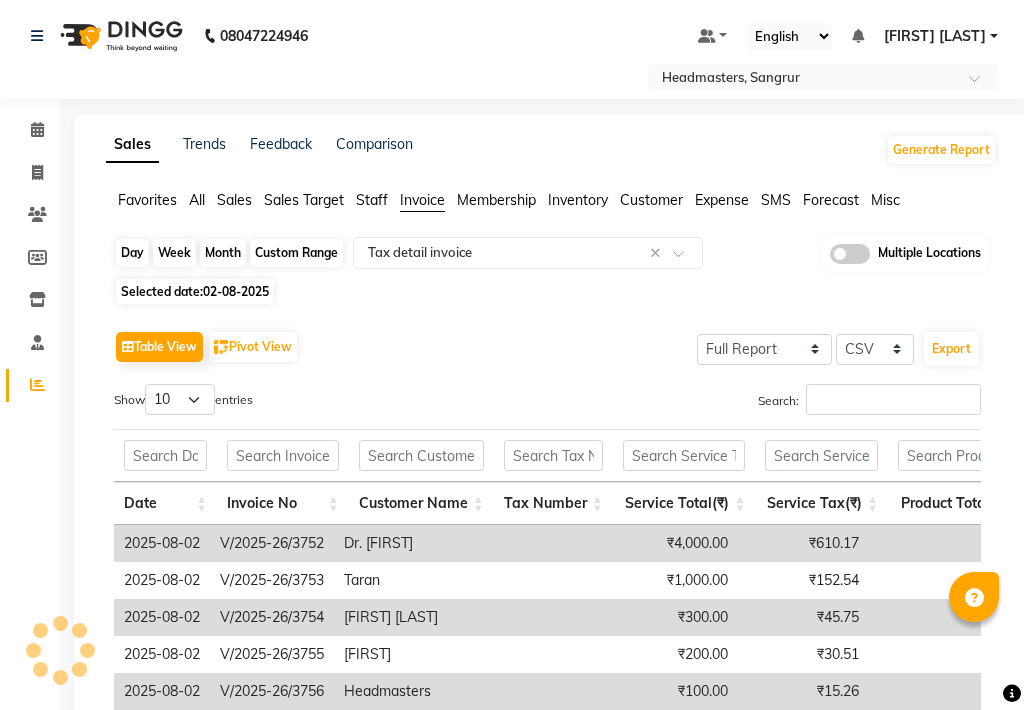click on "Custom Range" 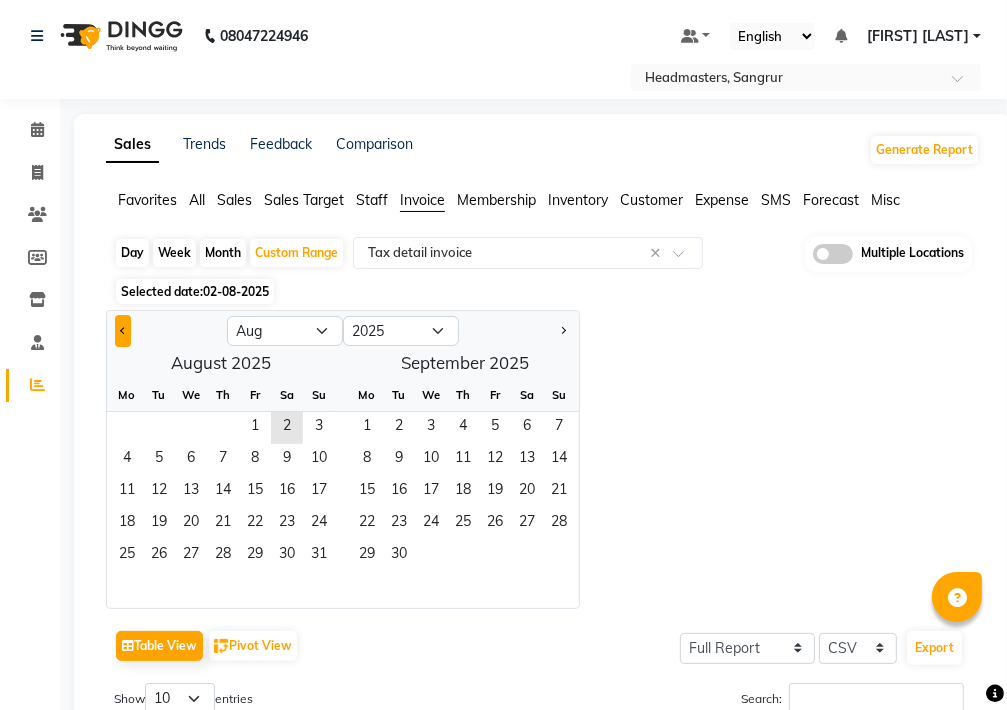 click 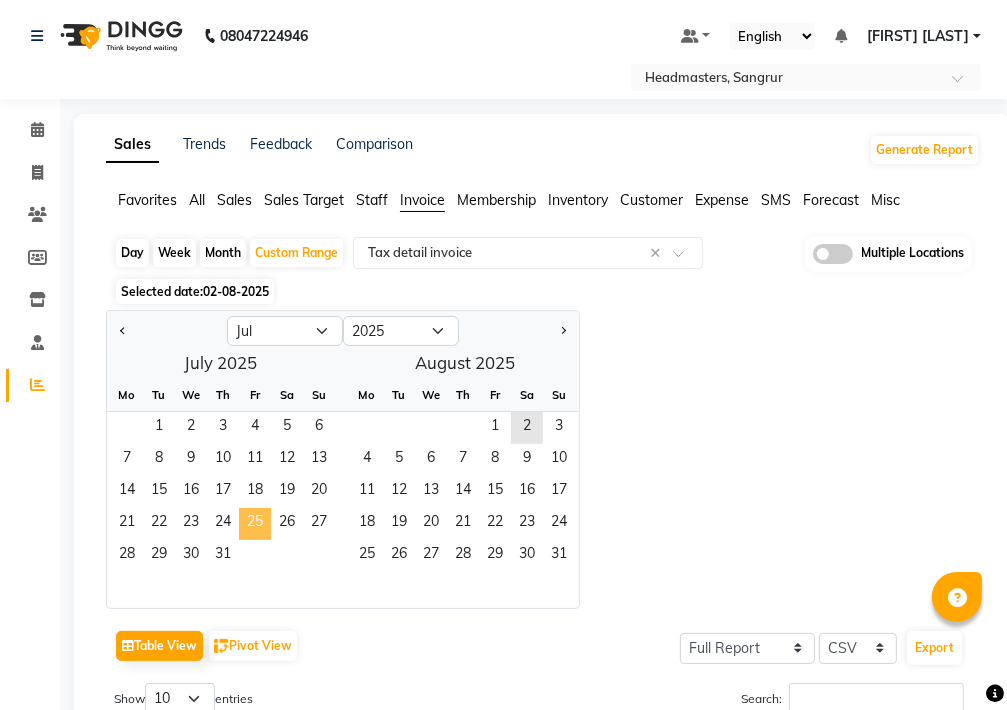 click on "25" 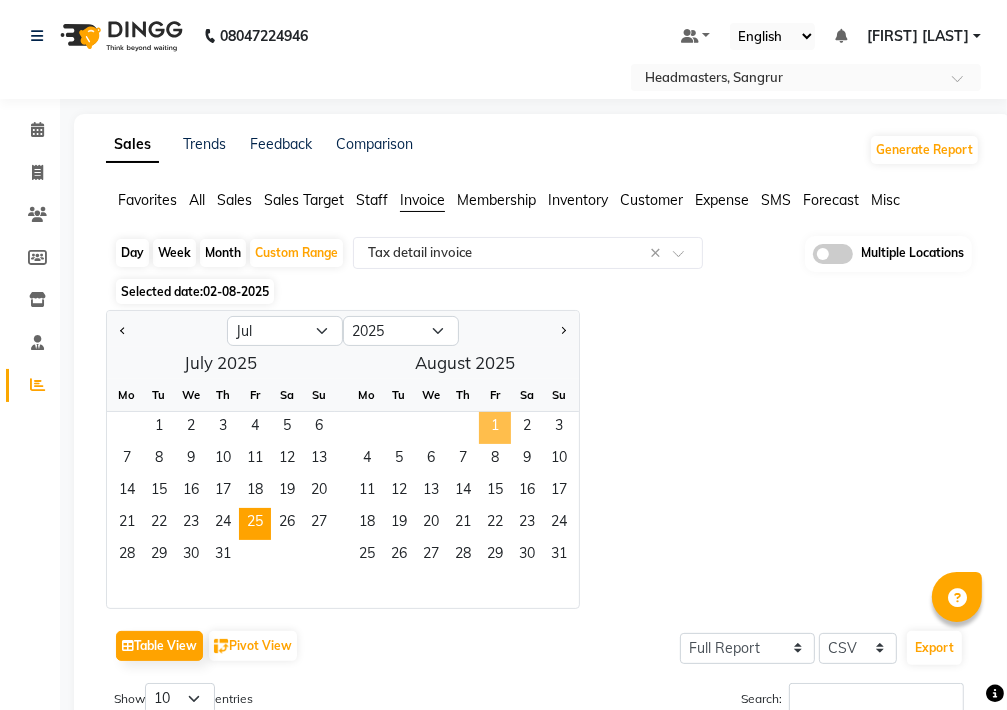 click on "1" 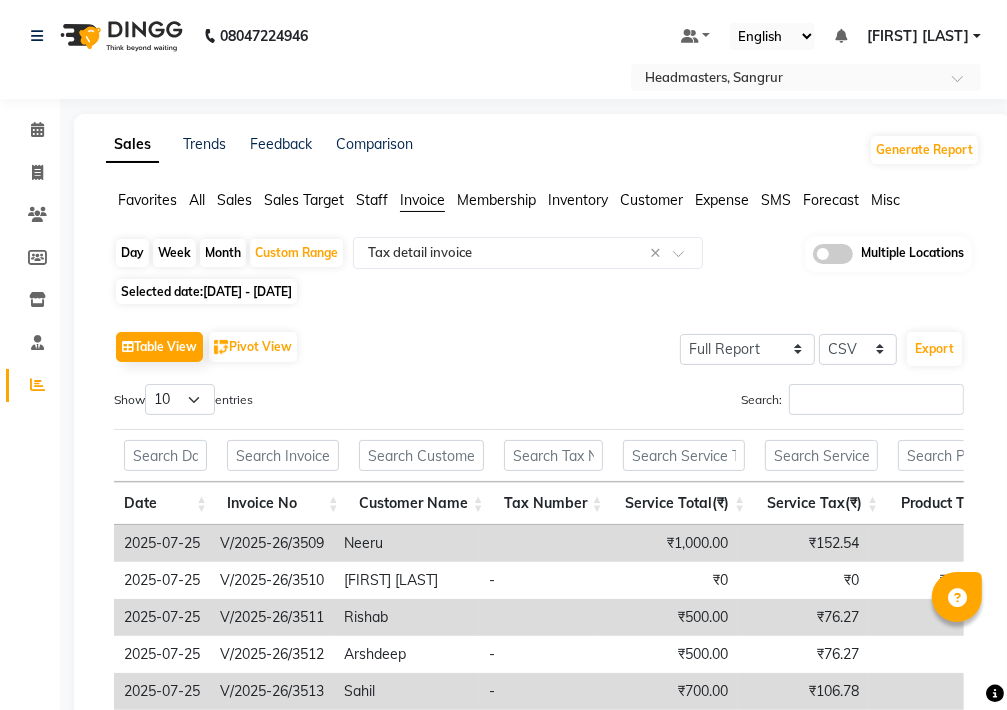 scroll, scrollTop: 367, scrollLeft: 0, axis: vertical 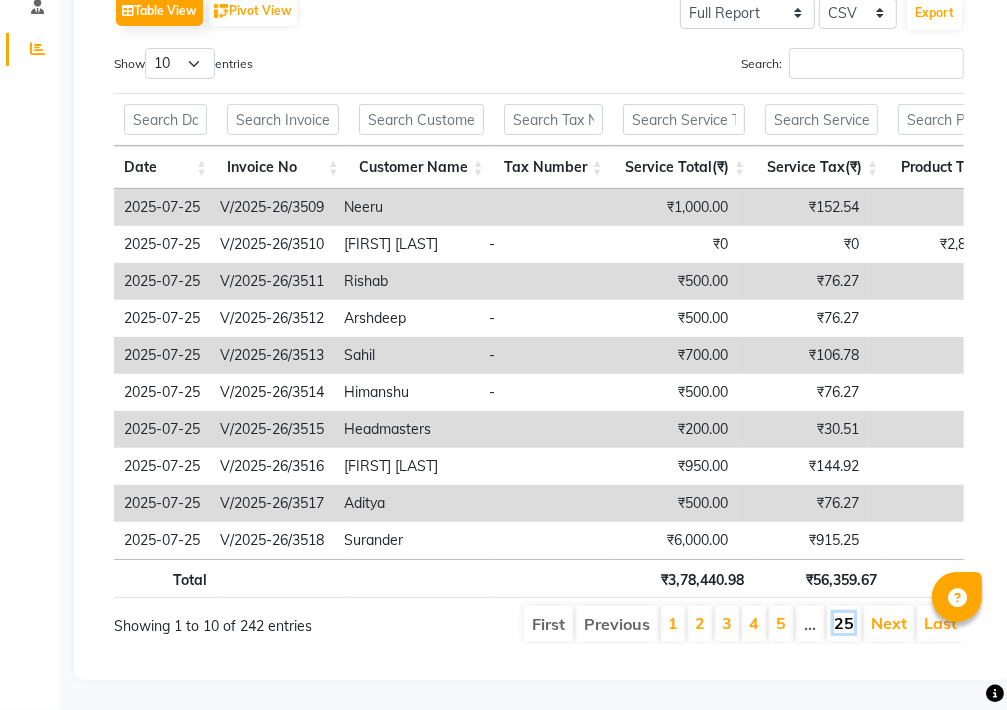 click on "25" at bounding box center (844, 623) 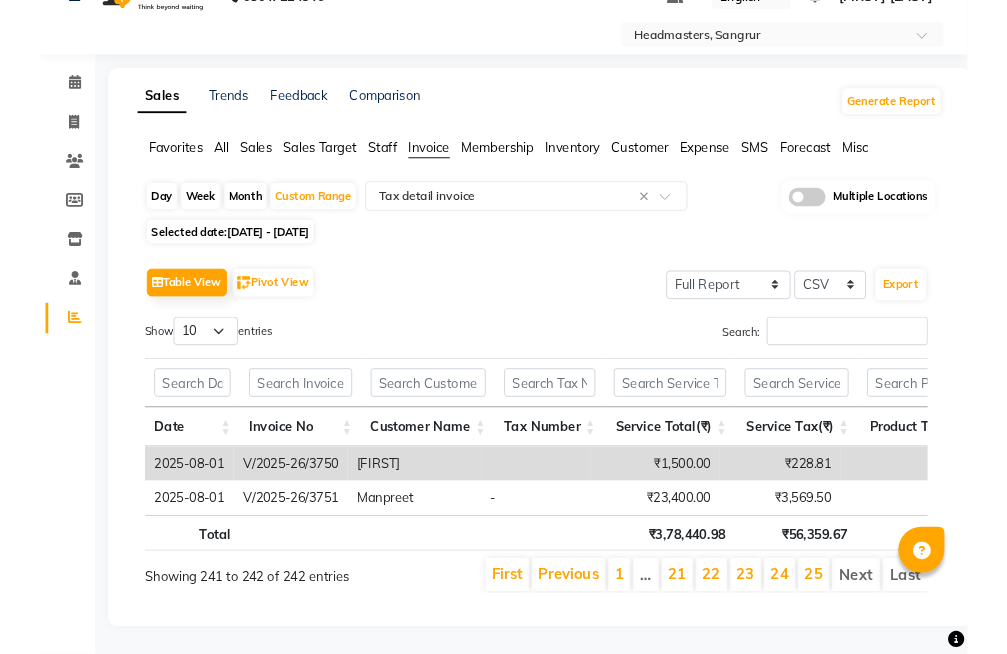 scroll, scrollTop: 71, scrollLeft: 0, axis: vertical 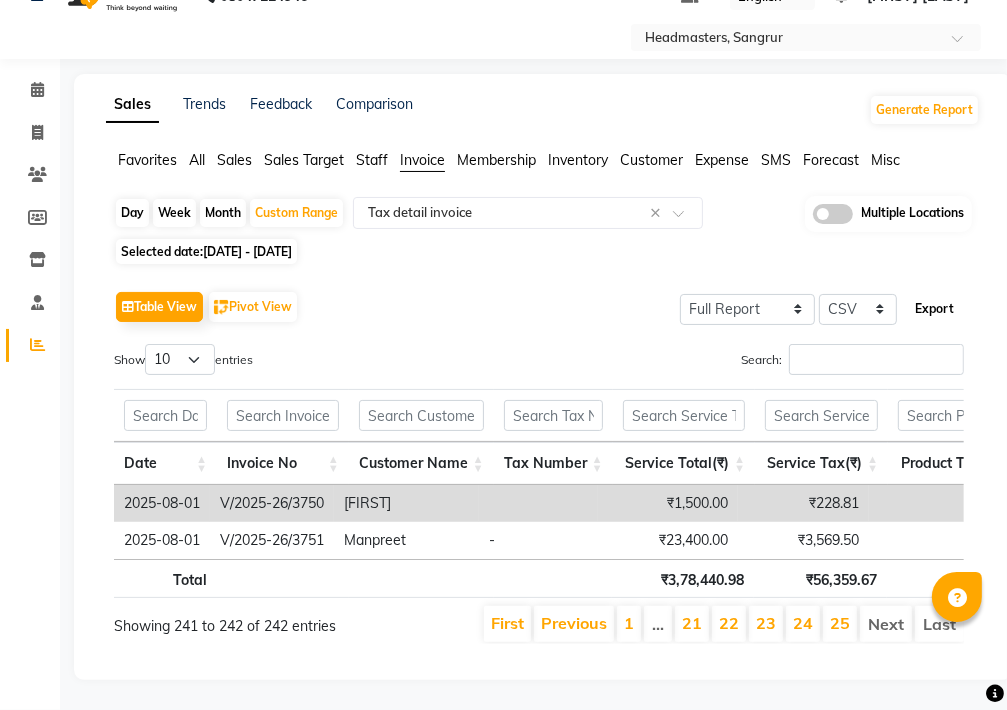 click on "Export" 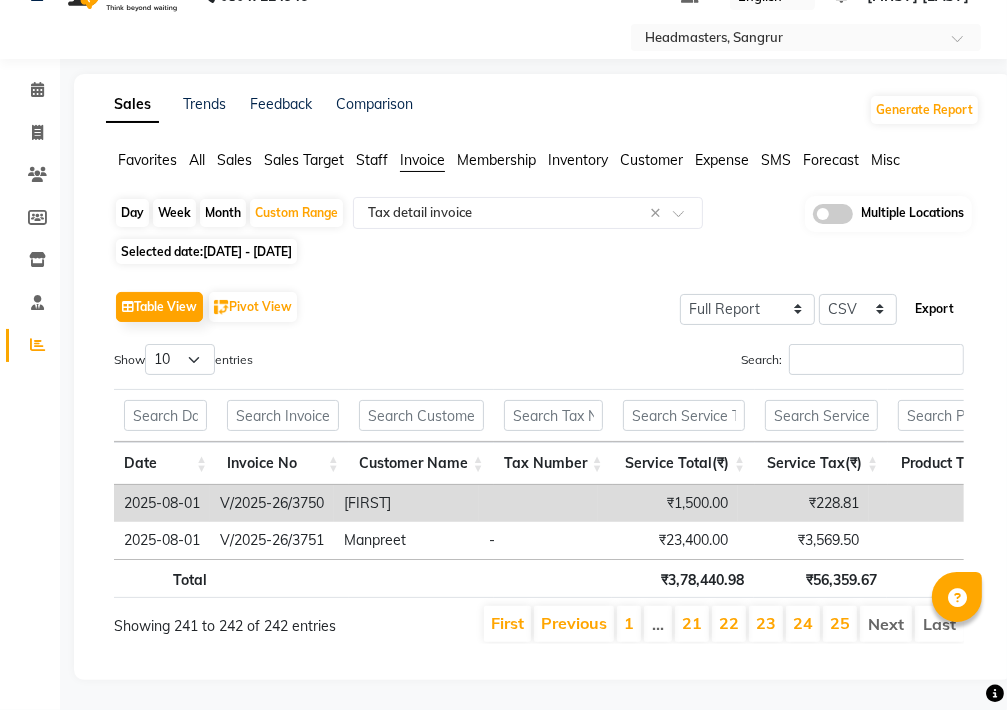 click on "Export" 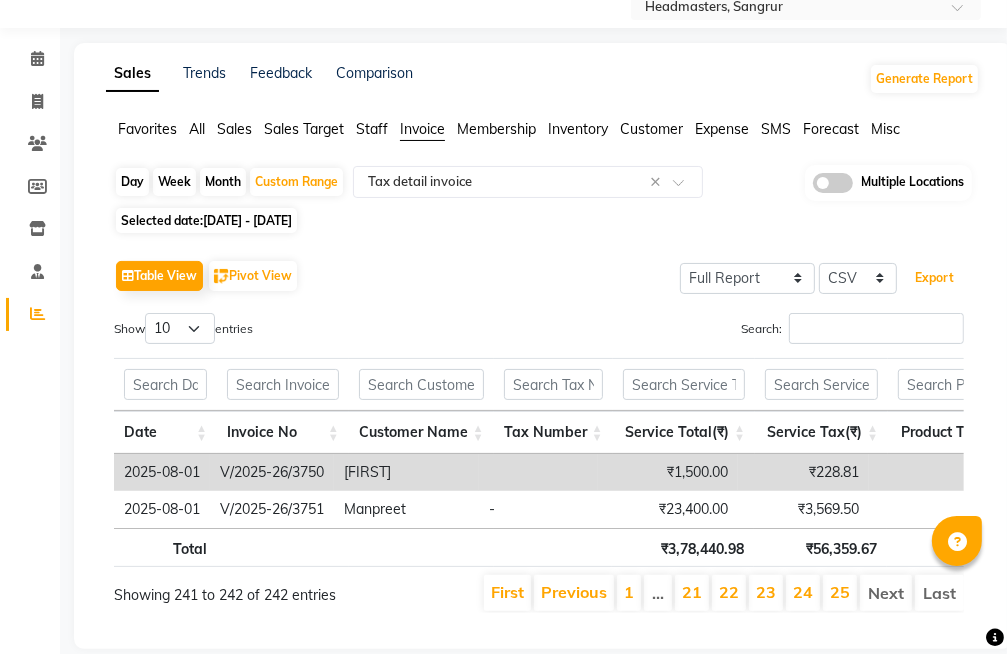 type 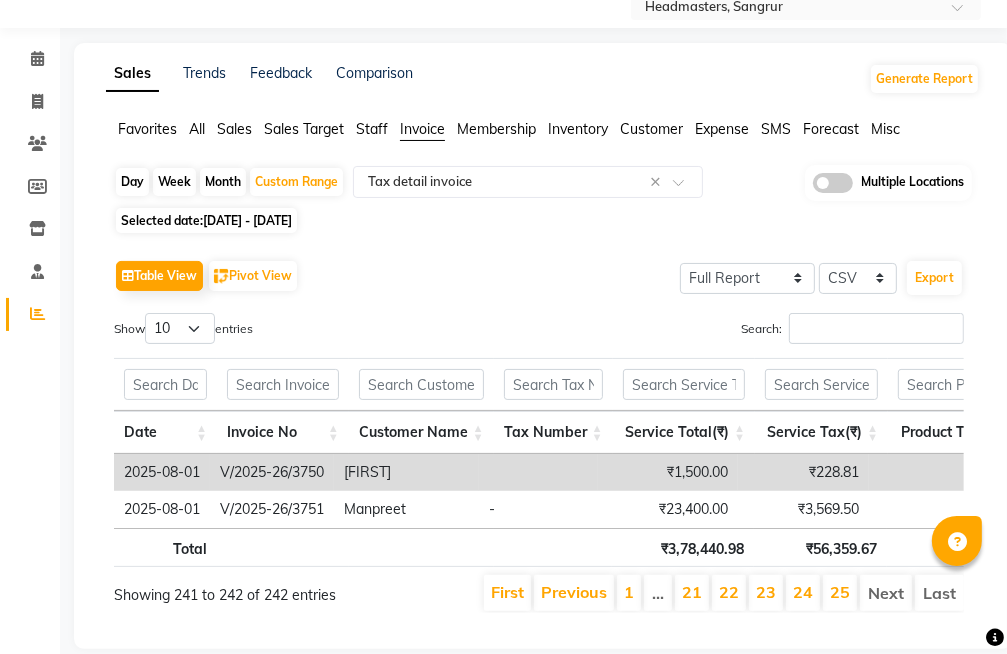 click on "All" 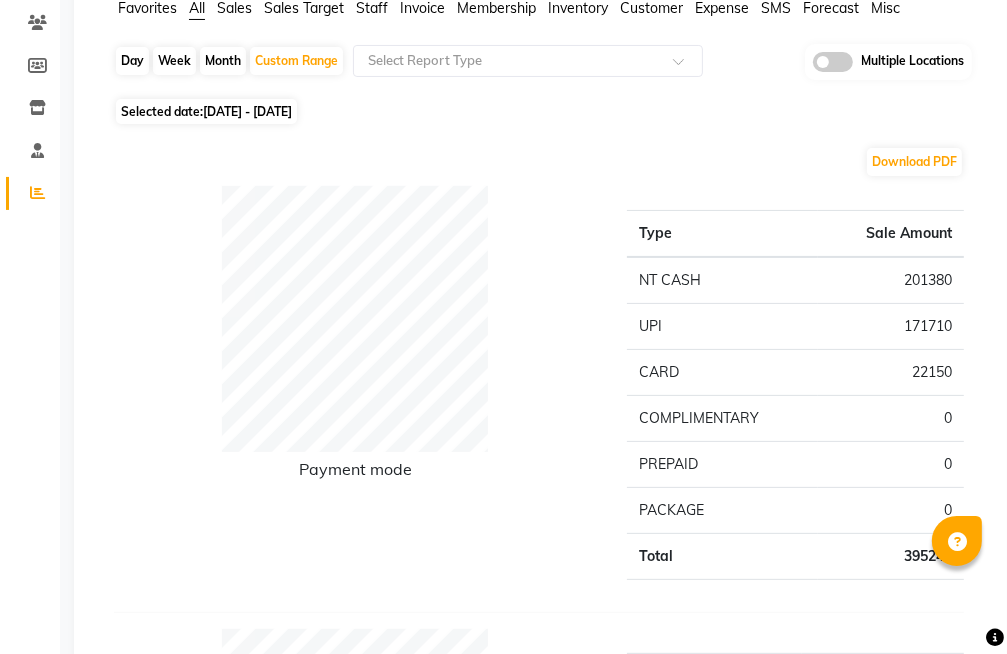 scroll, scrollTop: 0, scrollLeft: 0, axis: both 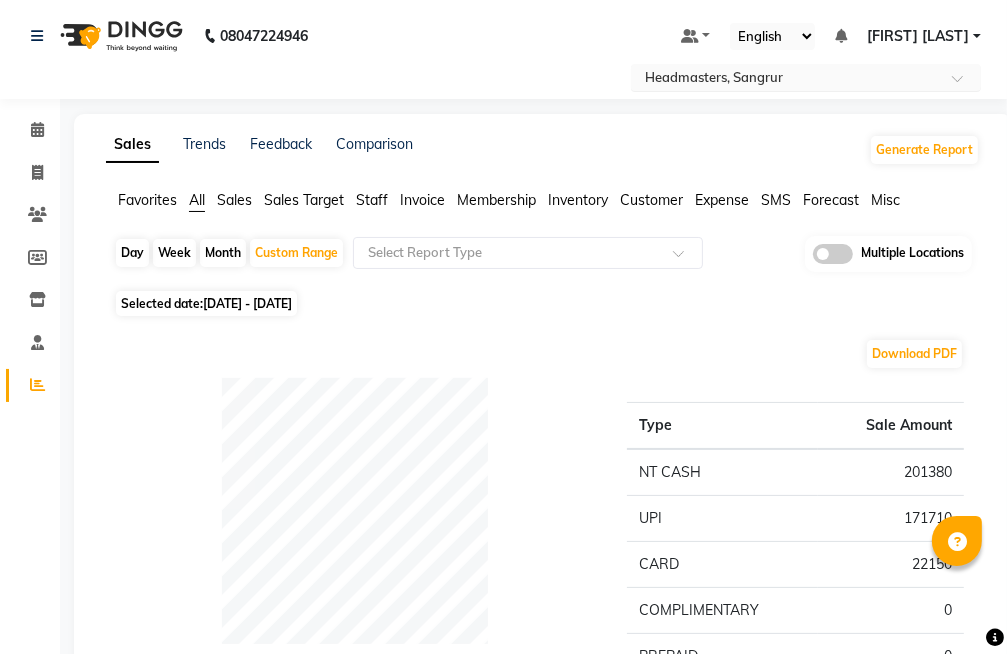 click at bounding box center (786, 79) 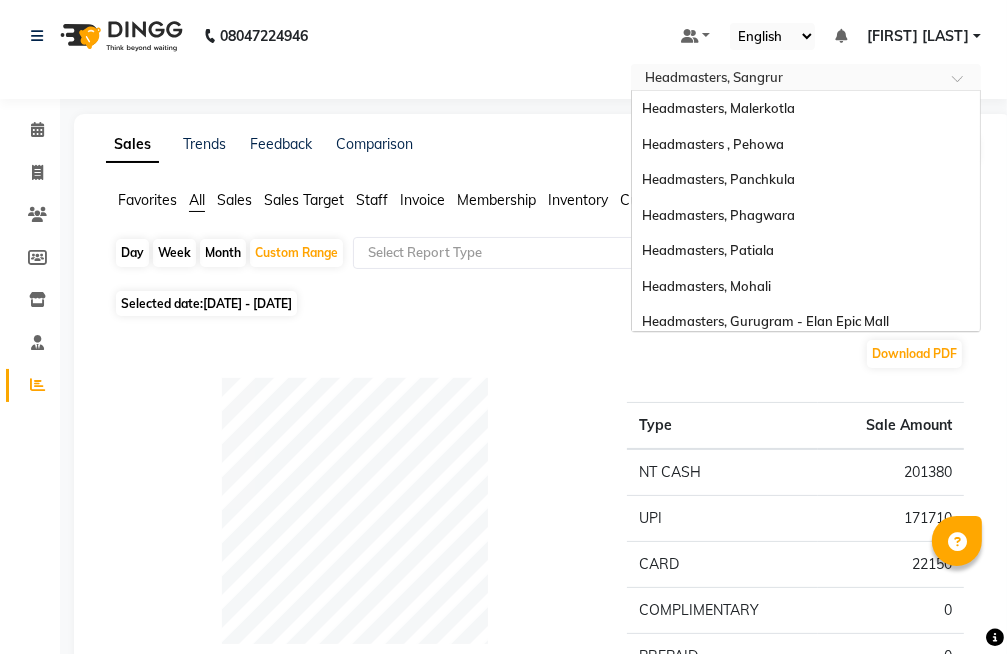 scroll, scrollTop: 399, scrollLeft: 0, axis: vertical 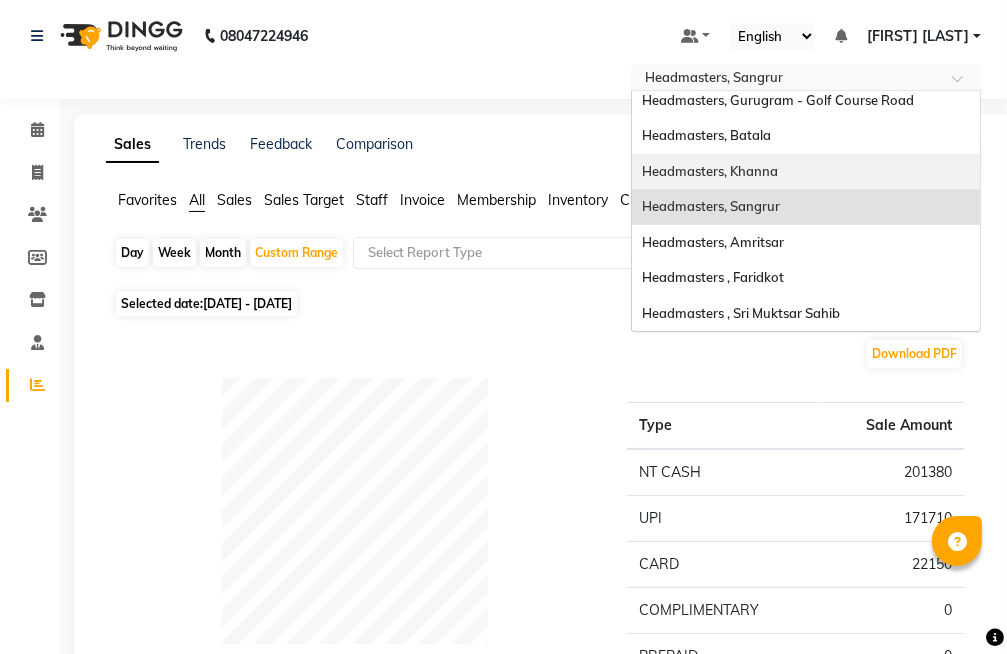 click on "Headmasters, Khanna" at bounding box center [710, 171] 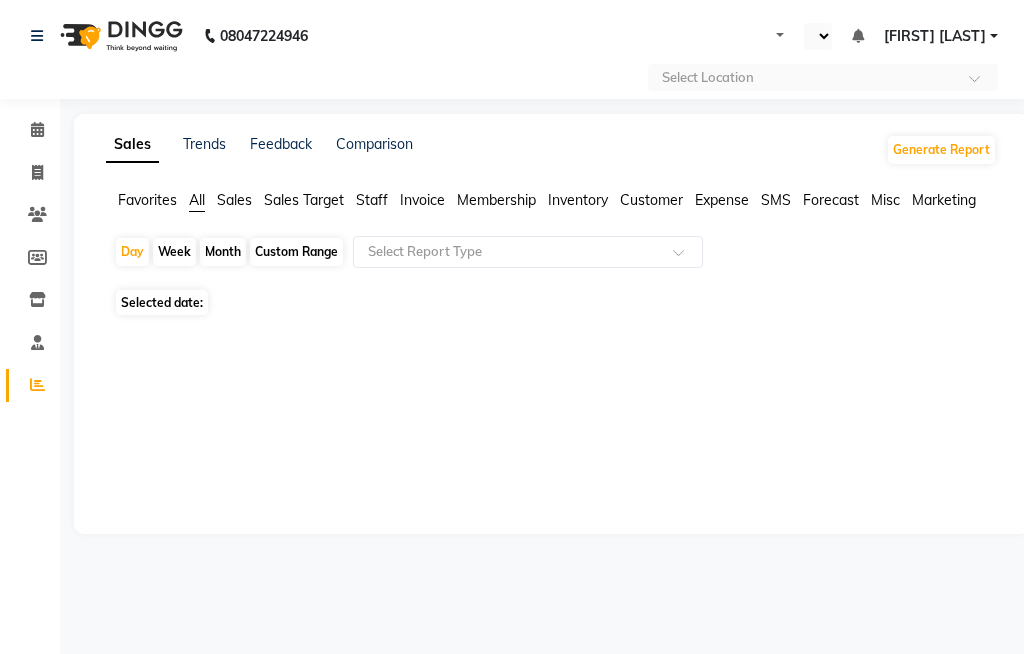 select on "en" 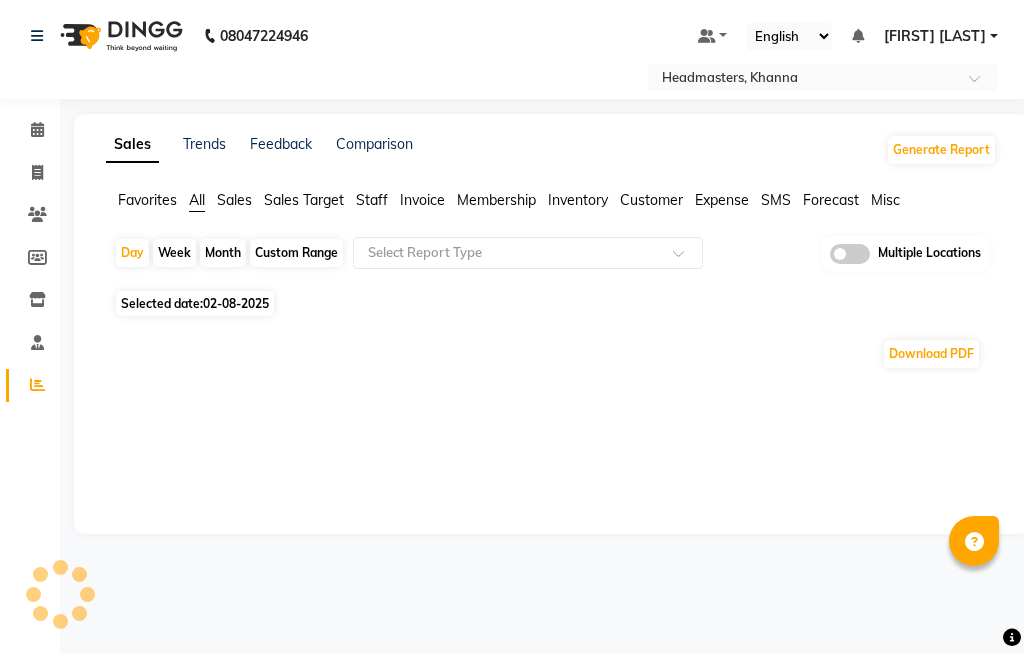 scroll, scrollTop: 0, scrollLeft: 0, axis: both 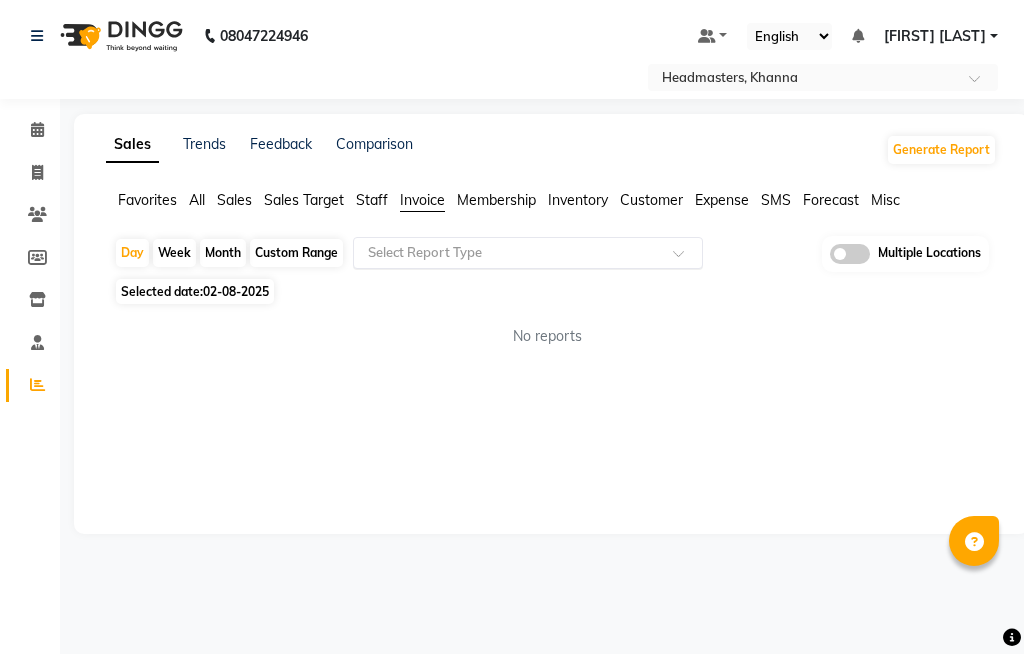click 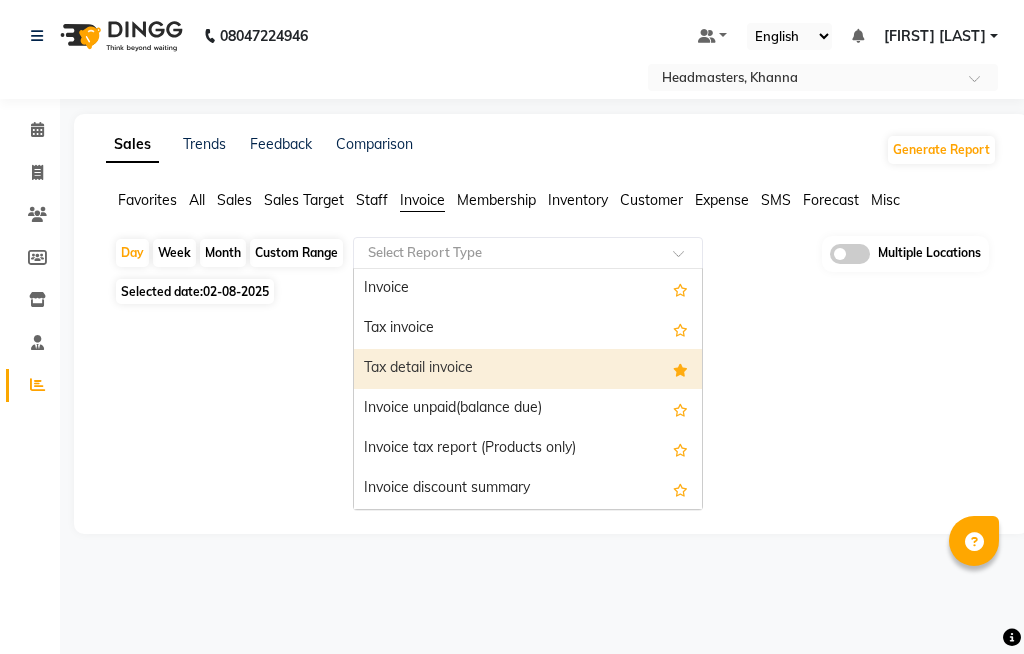 click on "Tax detail invoice" at bounding box center [528, 369] 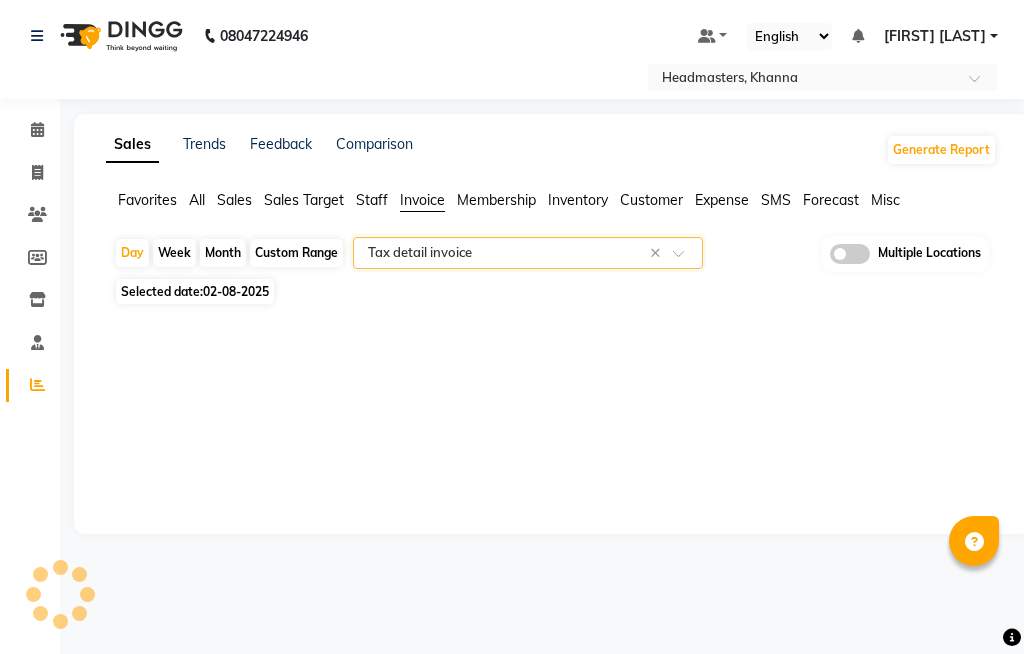 select on "full_report" 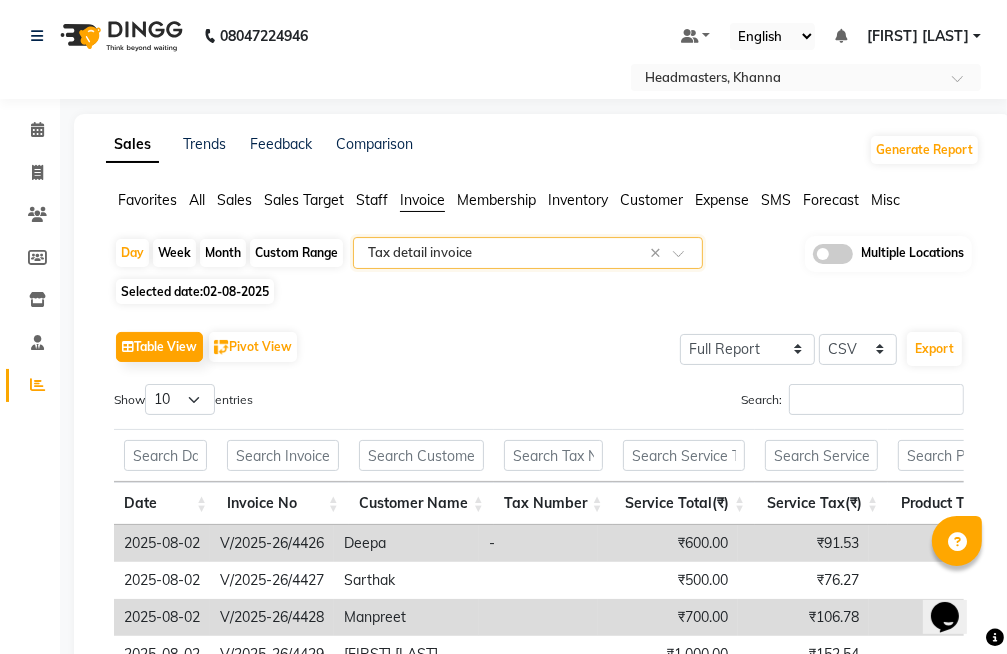 scroll, scrollTop: 0, scrollLeft: 0, axis: both 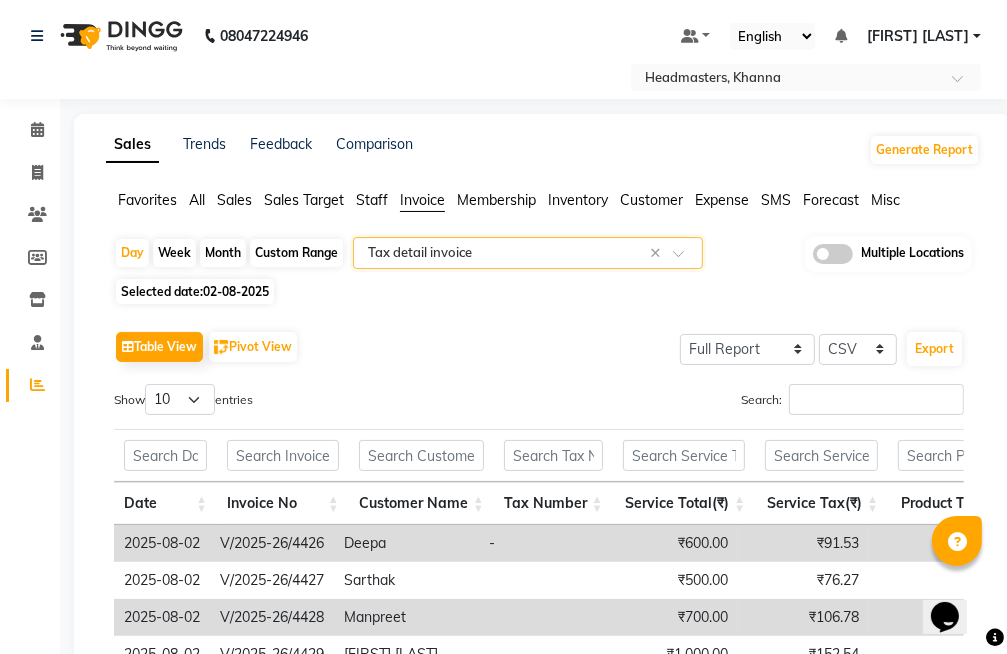 click on "Custom Range" 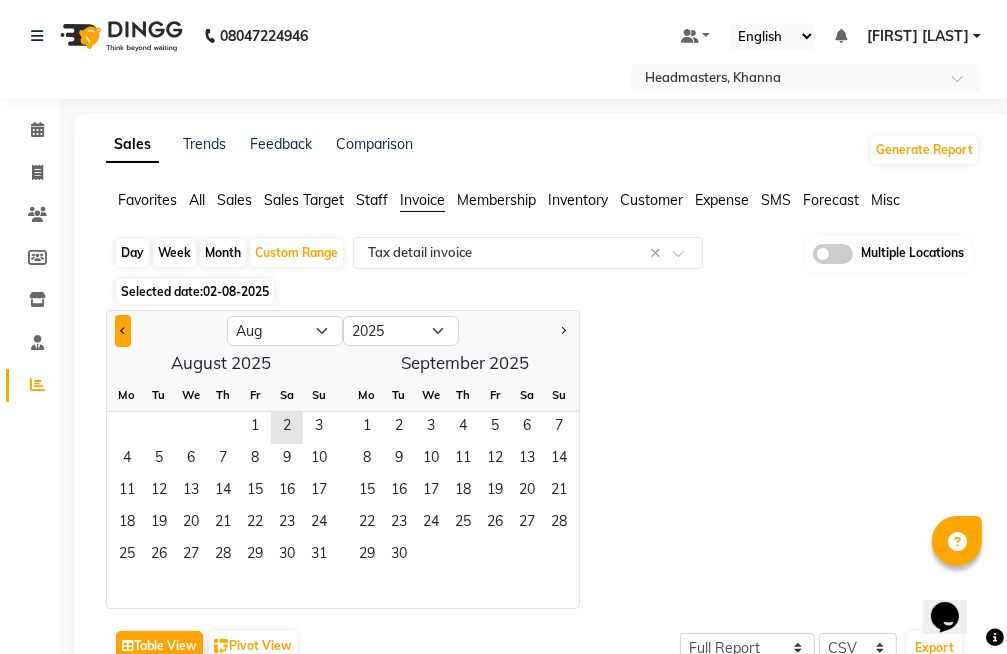 click 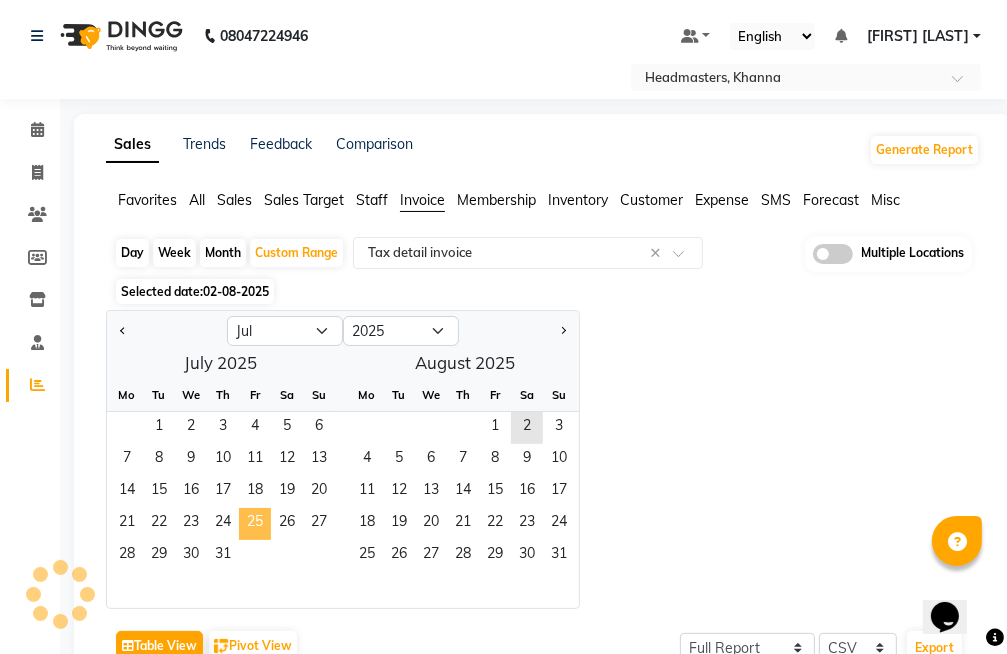 type 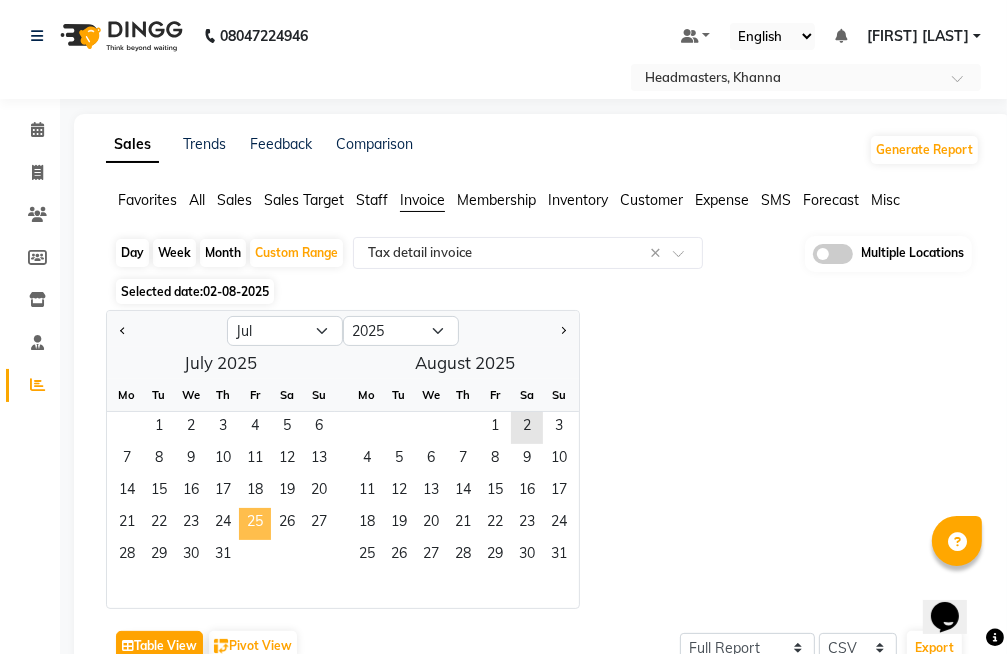 click on "25" 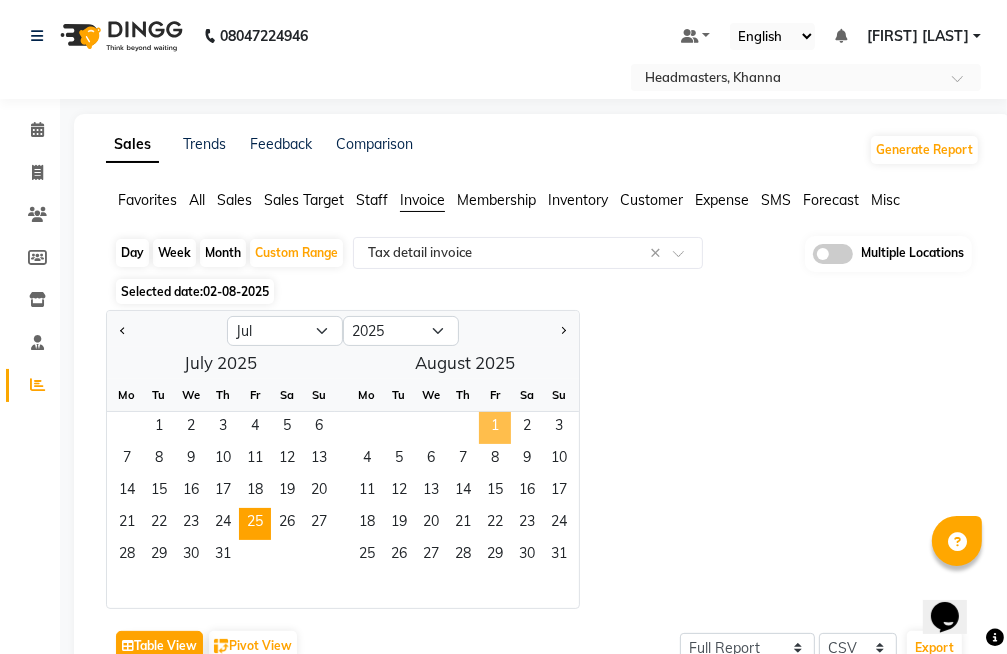 click on "1" 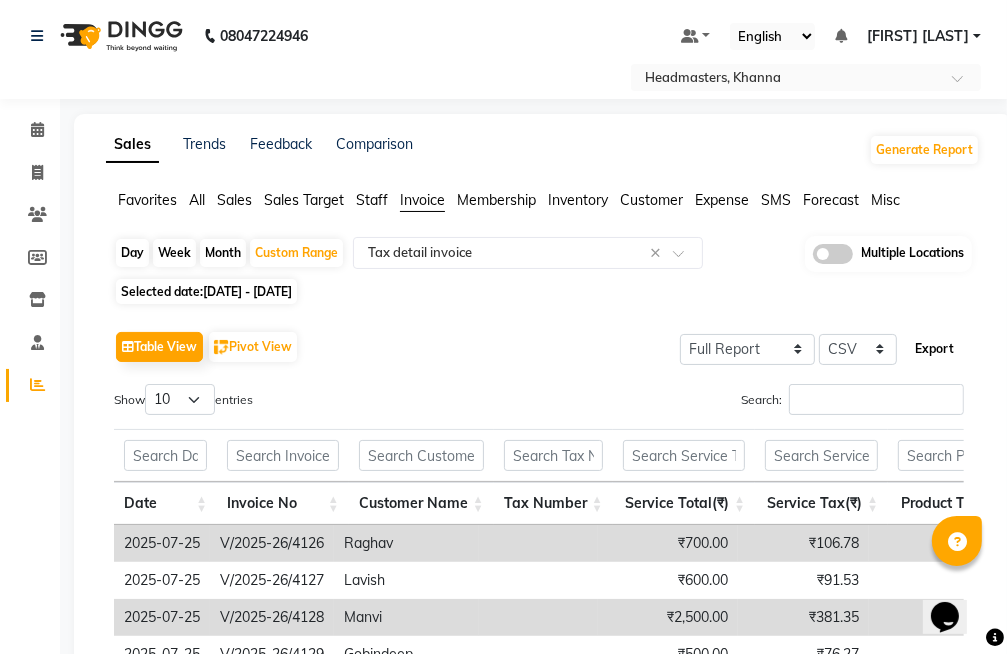 click on "Export" 